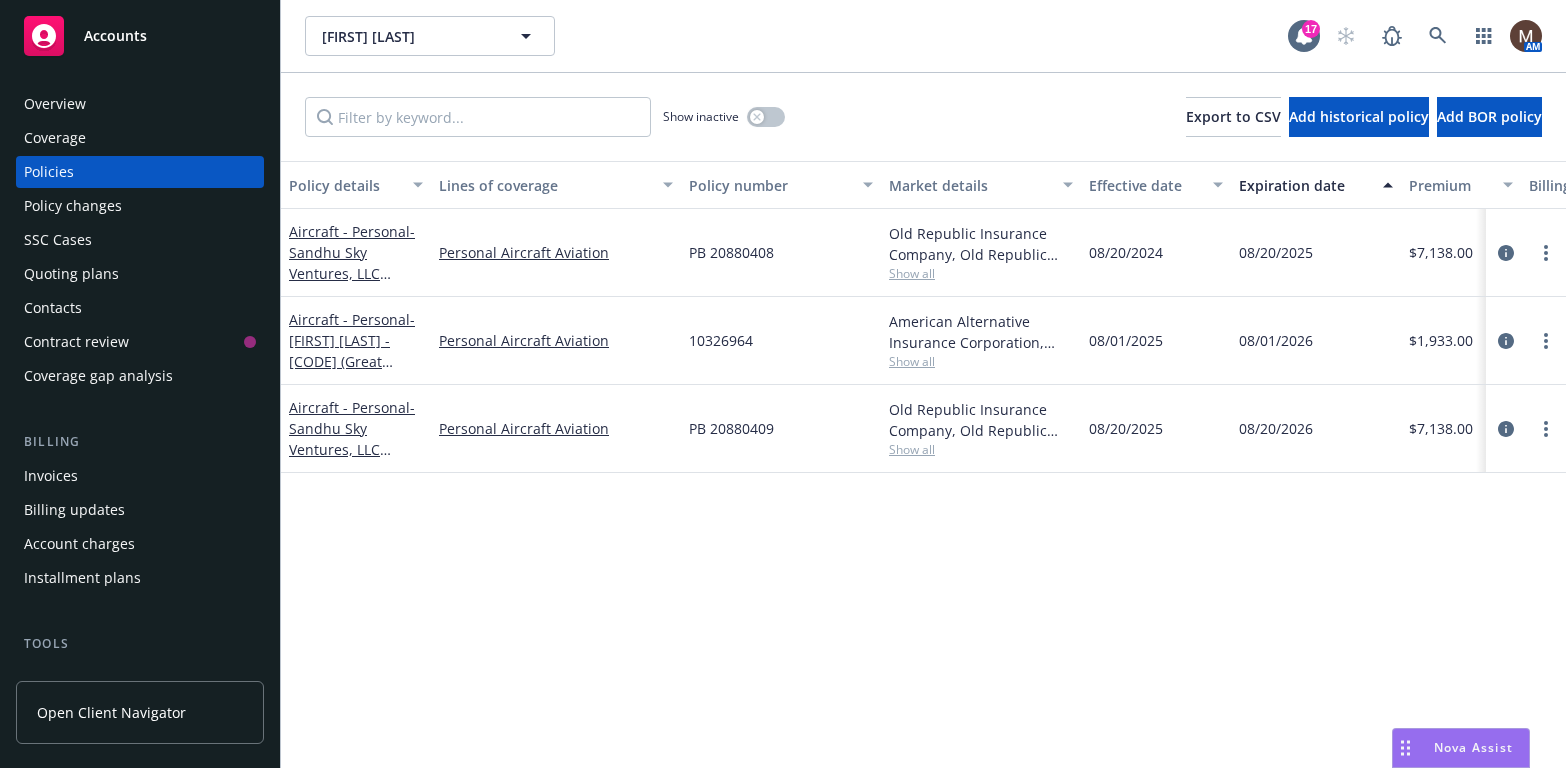 scroll, scrollTop: 0, scrollLeft: 0, axis: both 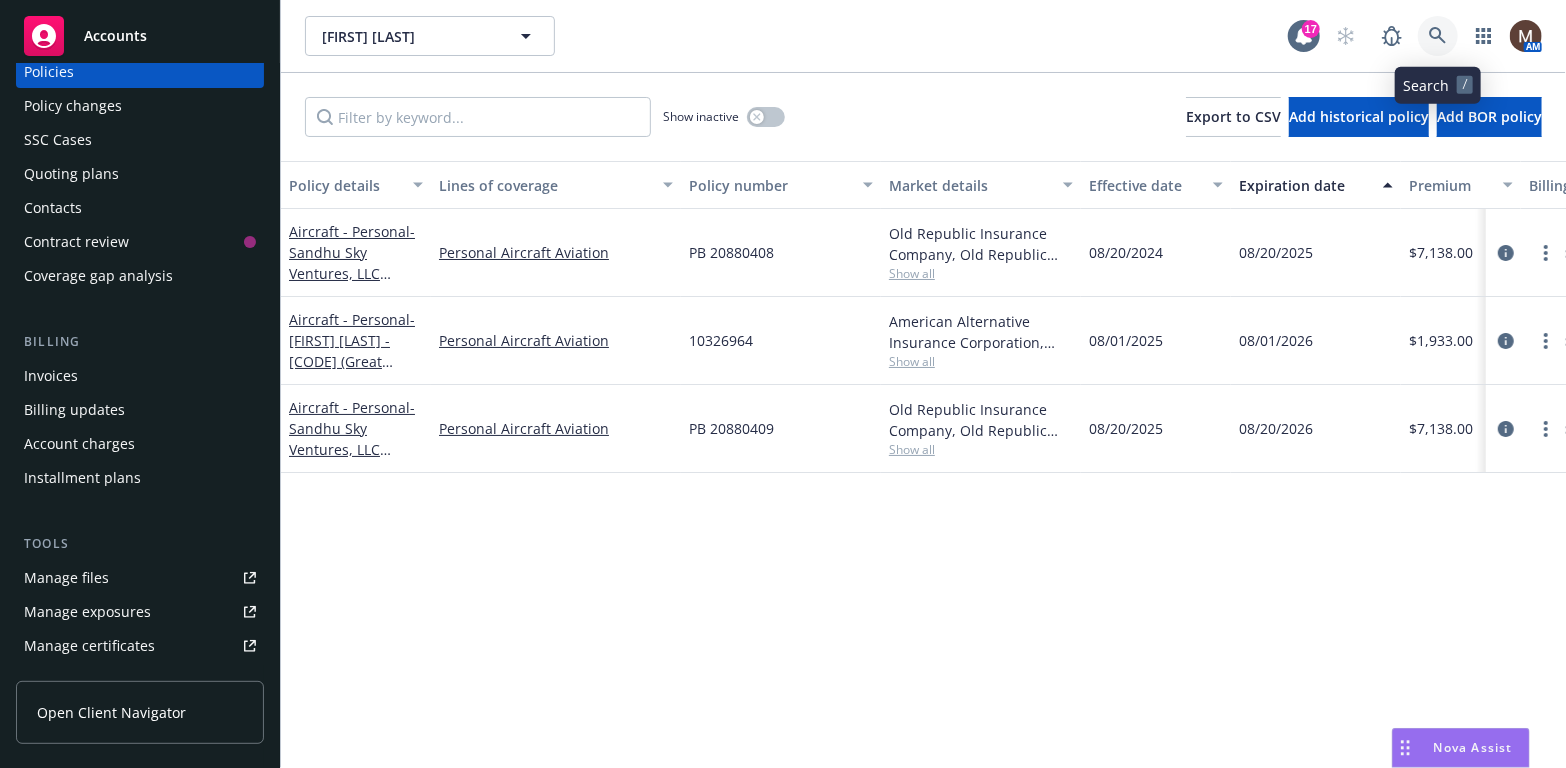 click 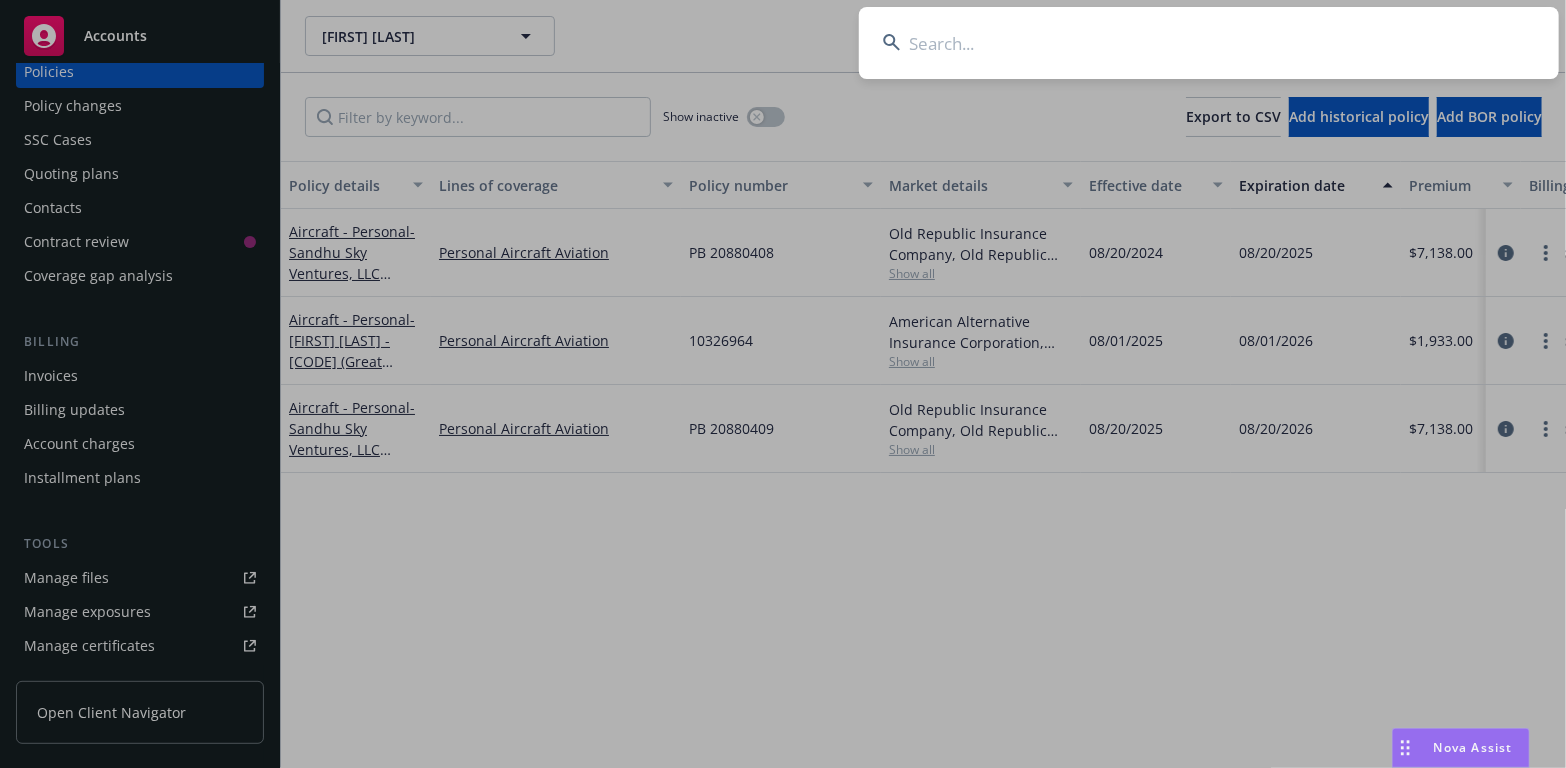 click at bounding box center (1209, 43) 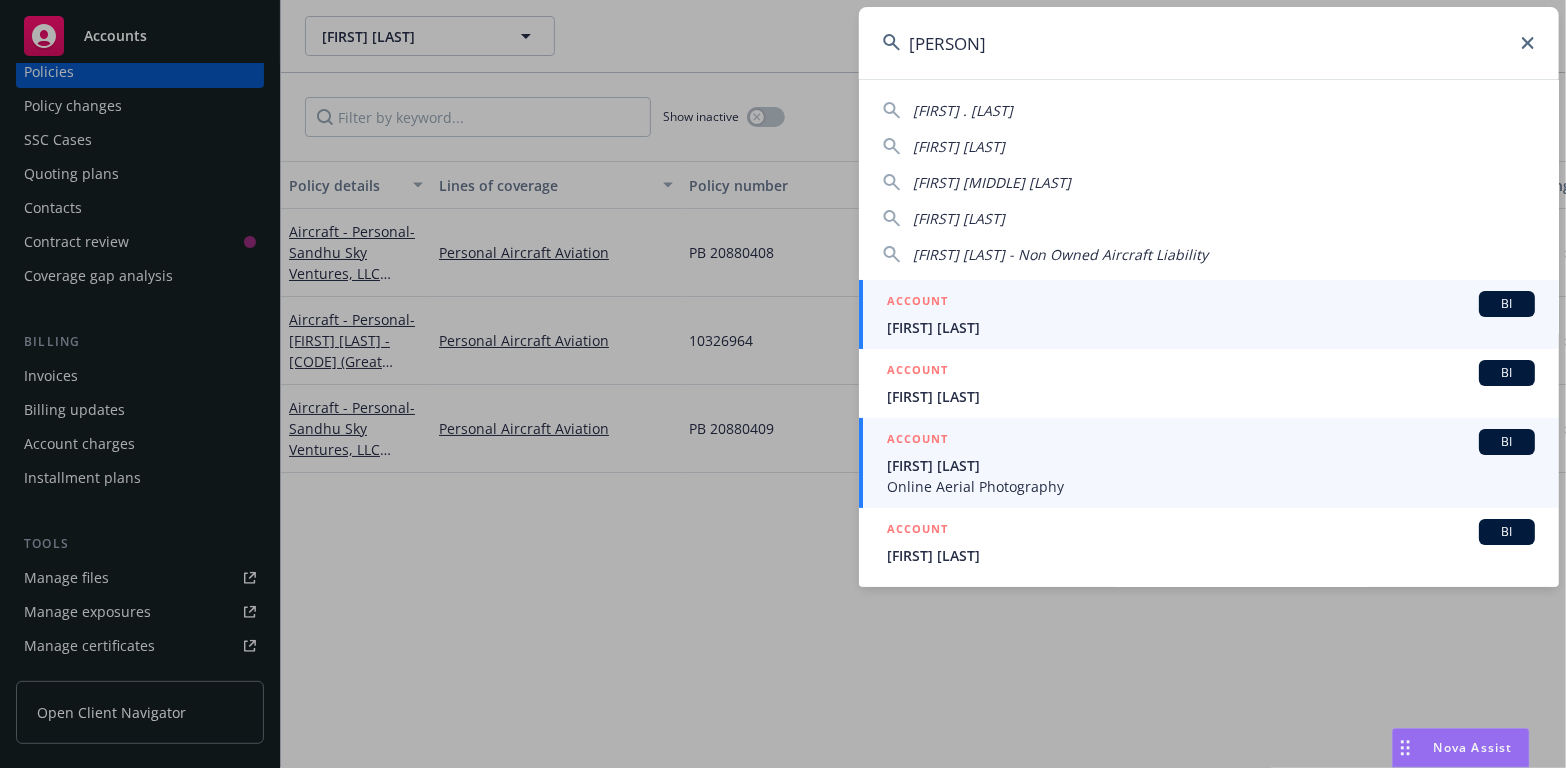 type on "[PERSON]" 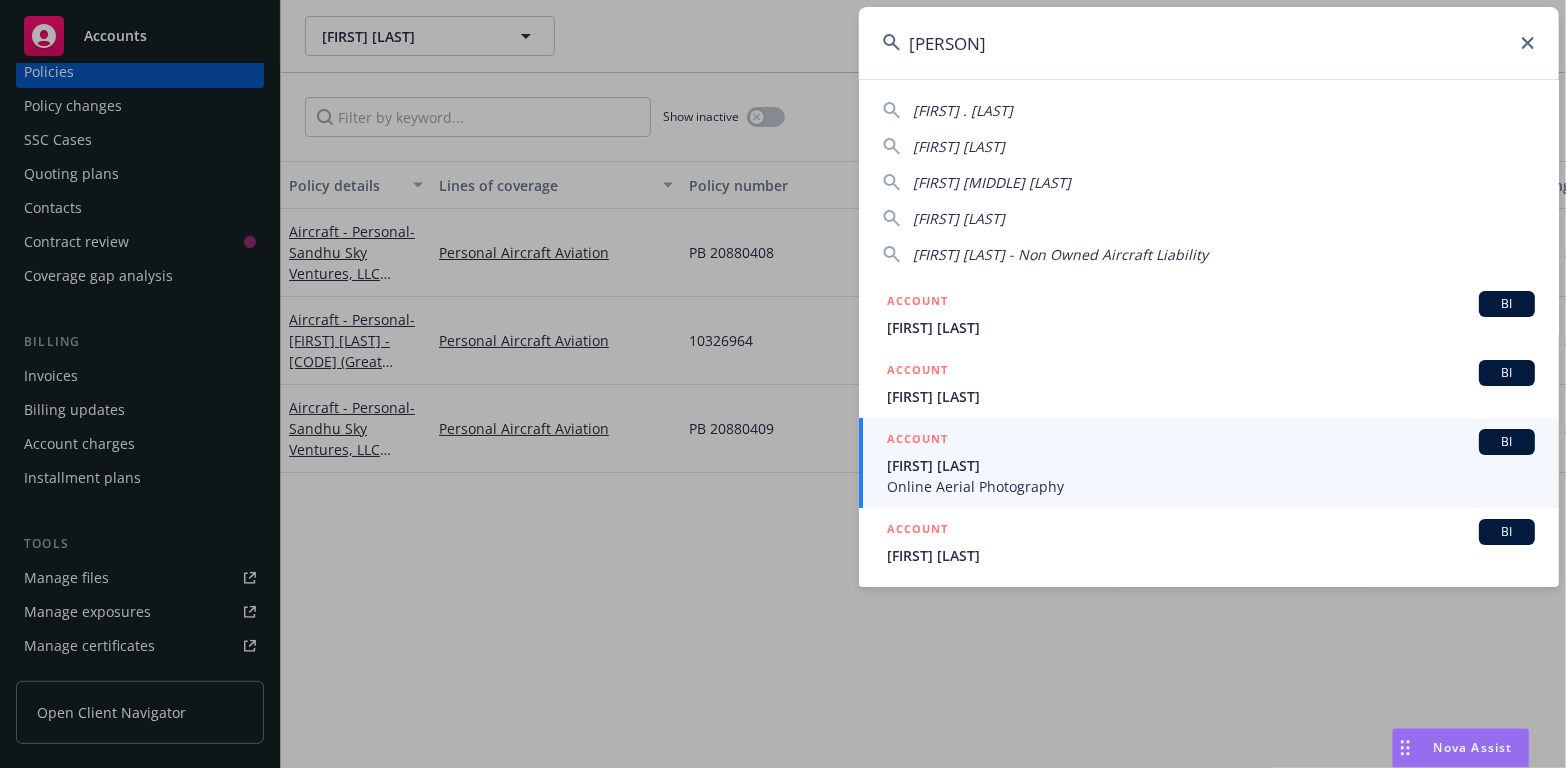 click on "[FIRST] [LAST]" at bounding box center [1211, 465] 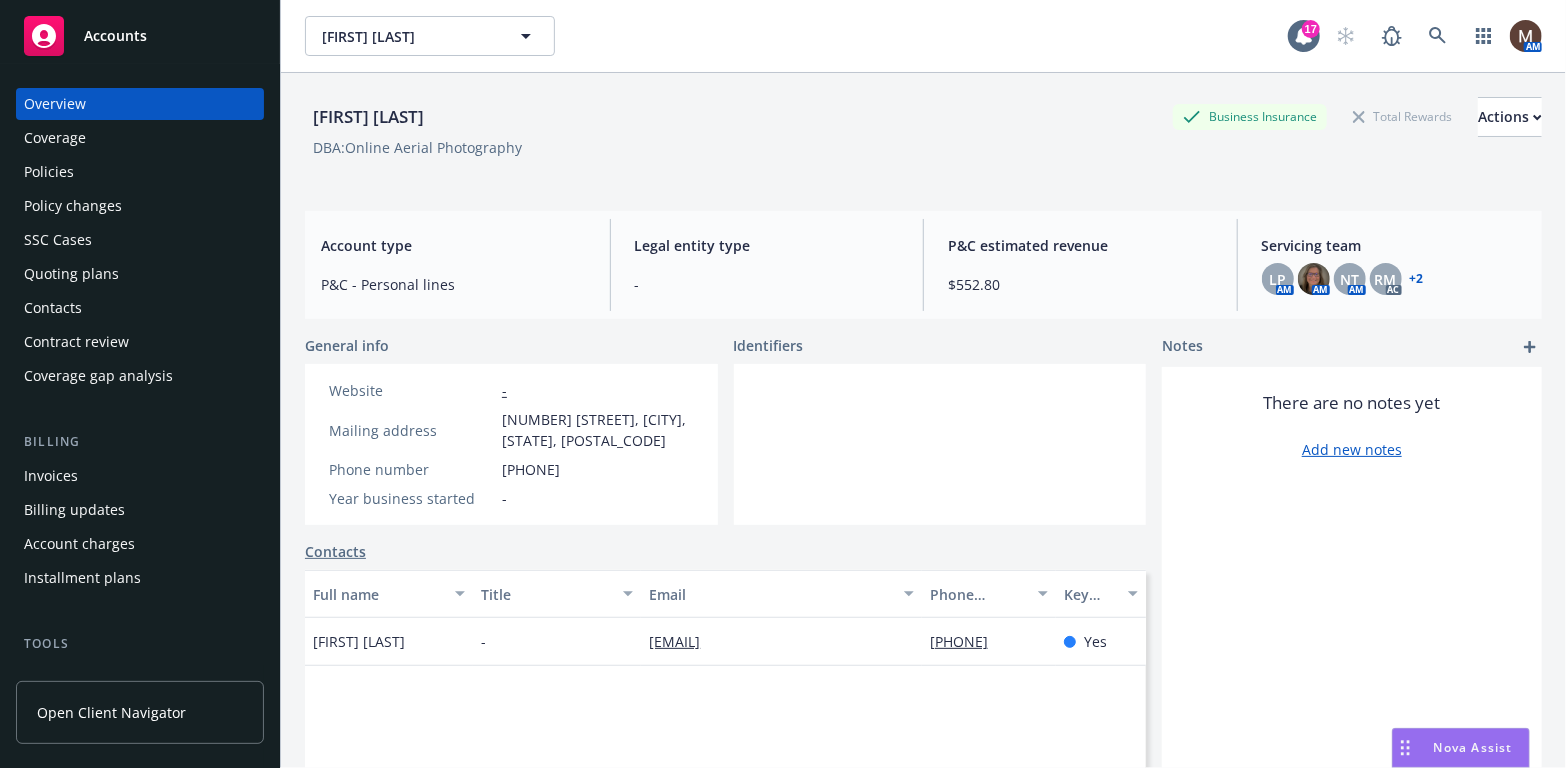 click on "Policies" at bounding box center [140, 172] 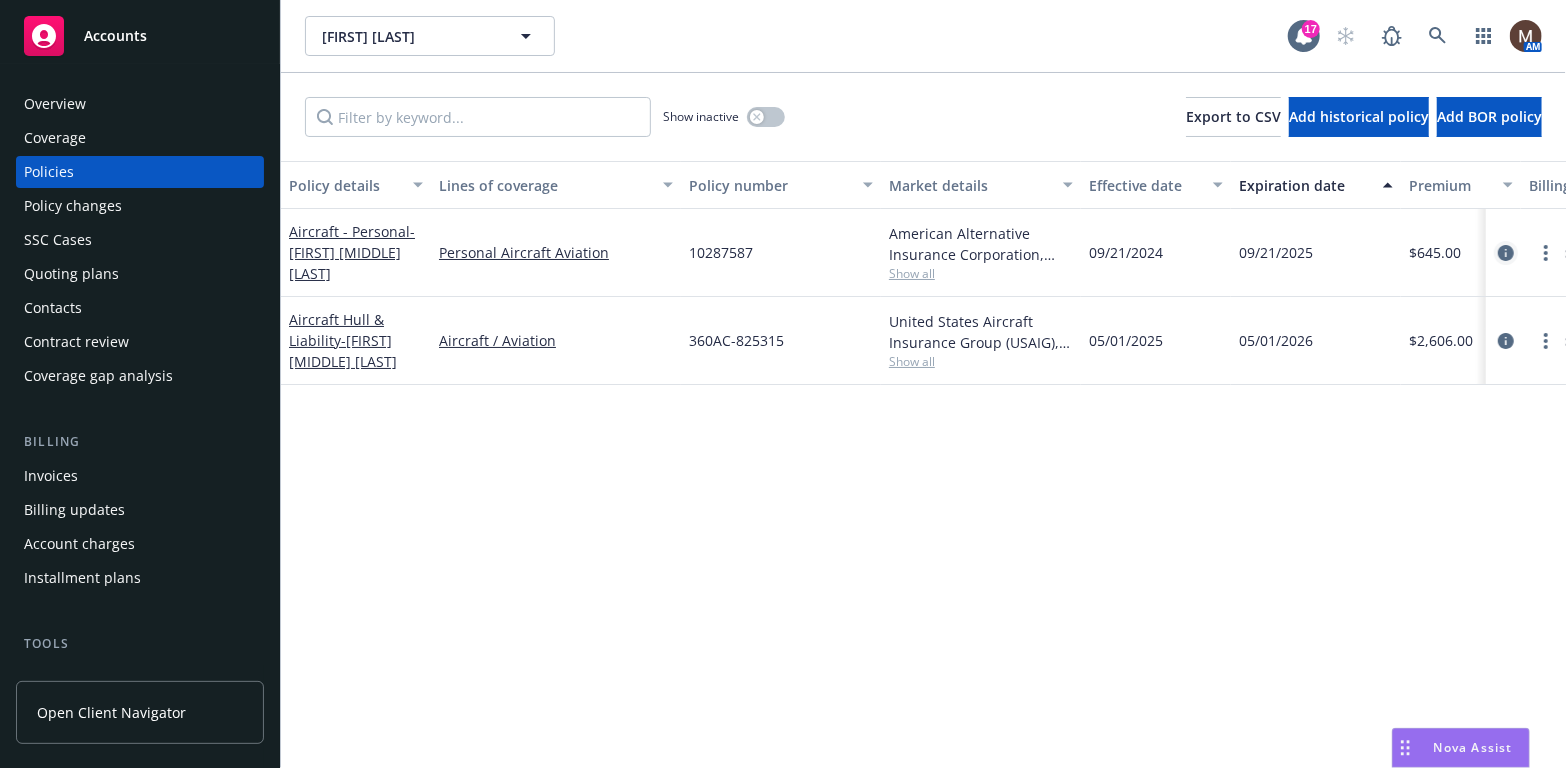 click 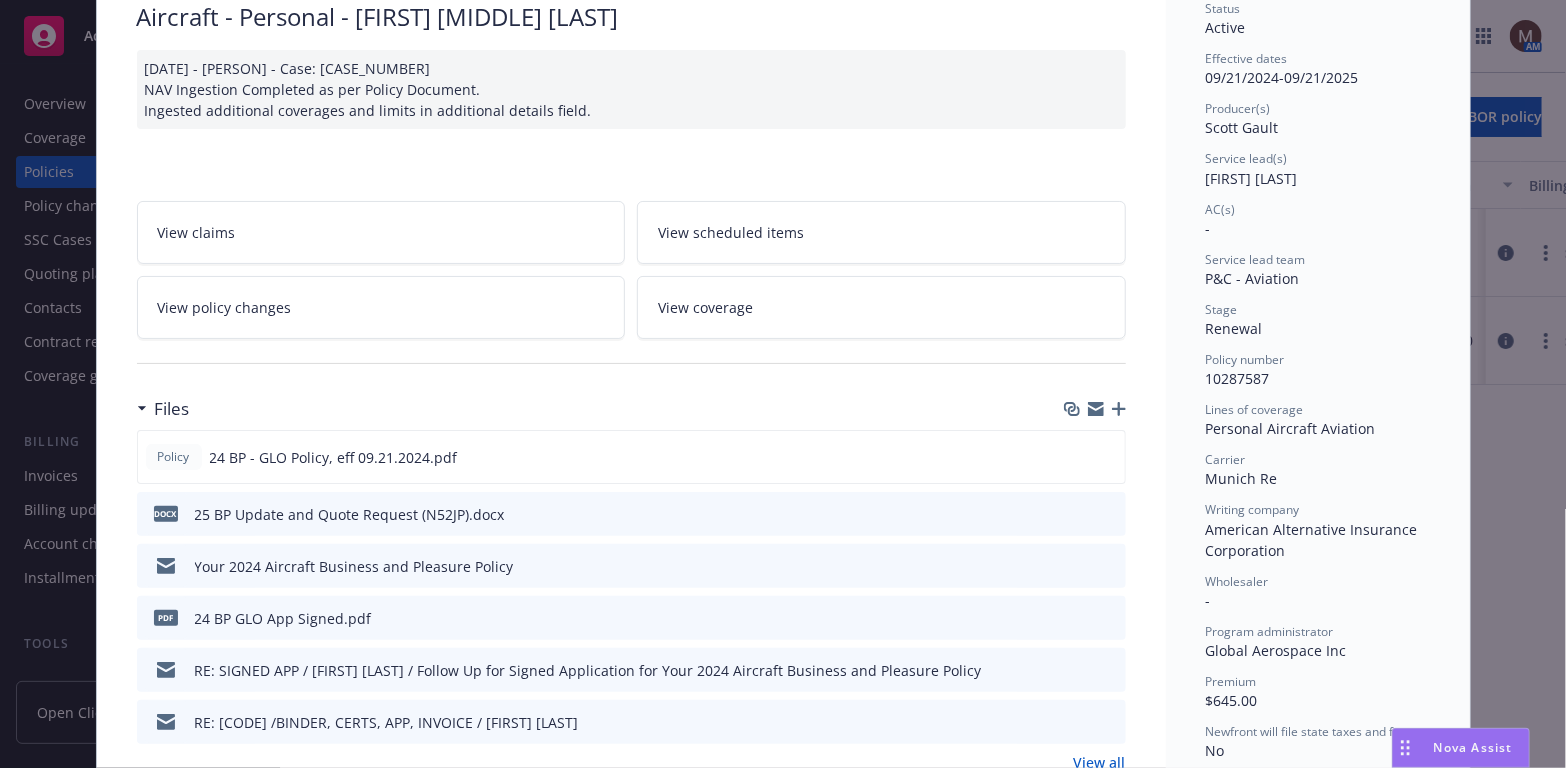 scroll, scrollTop: 200, scrollLeft: 0, axis: vertical 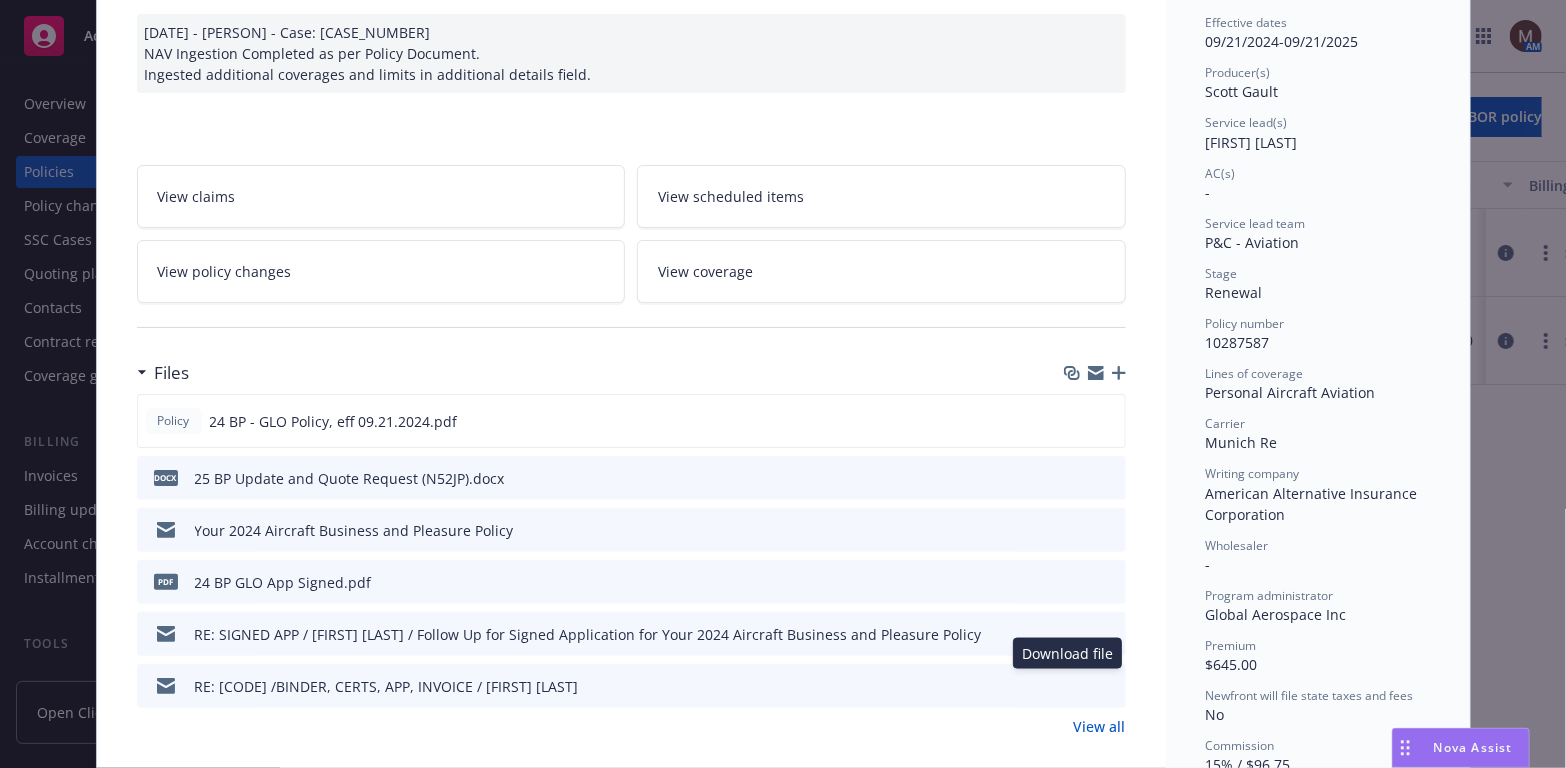 drag, startPoint x: 1068, startPoint y: 680, endPoint x: 1031, endPoint y: 680, distance: 37 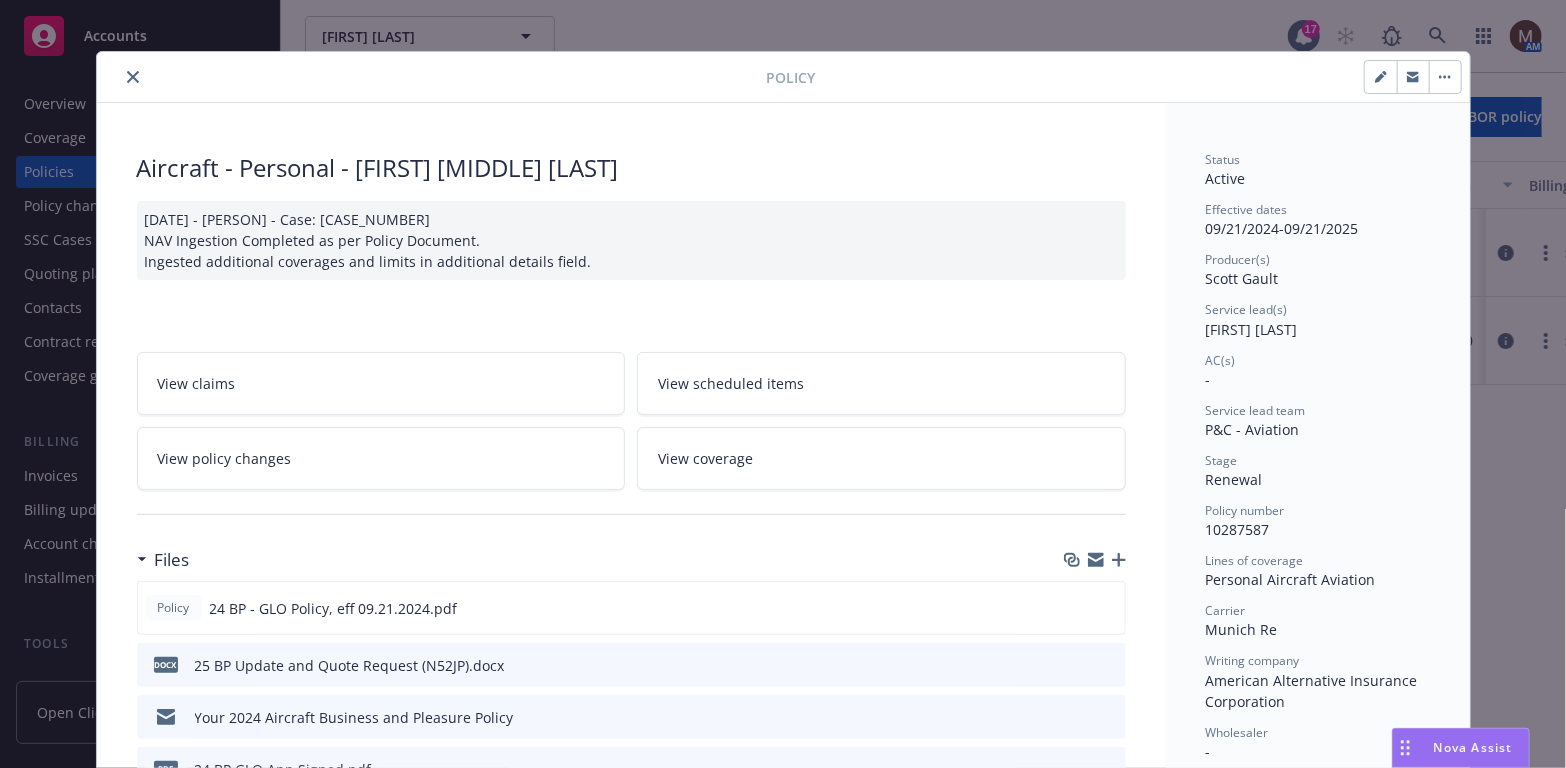 scroll, scrollTop: 0, scrollLeft: 0, axis: both 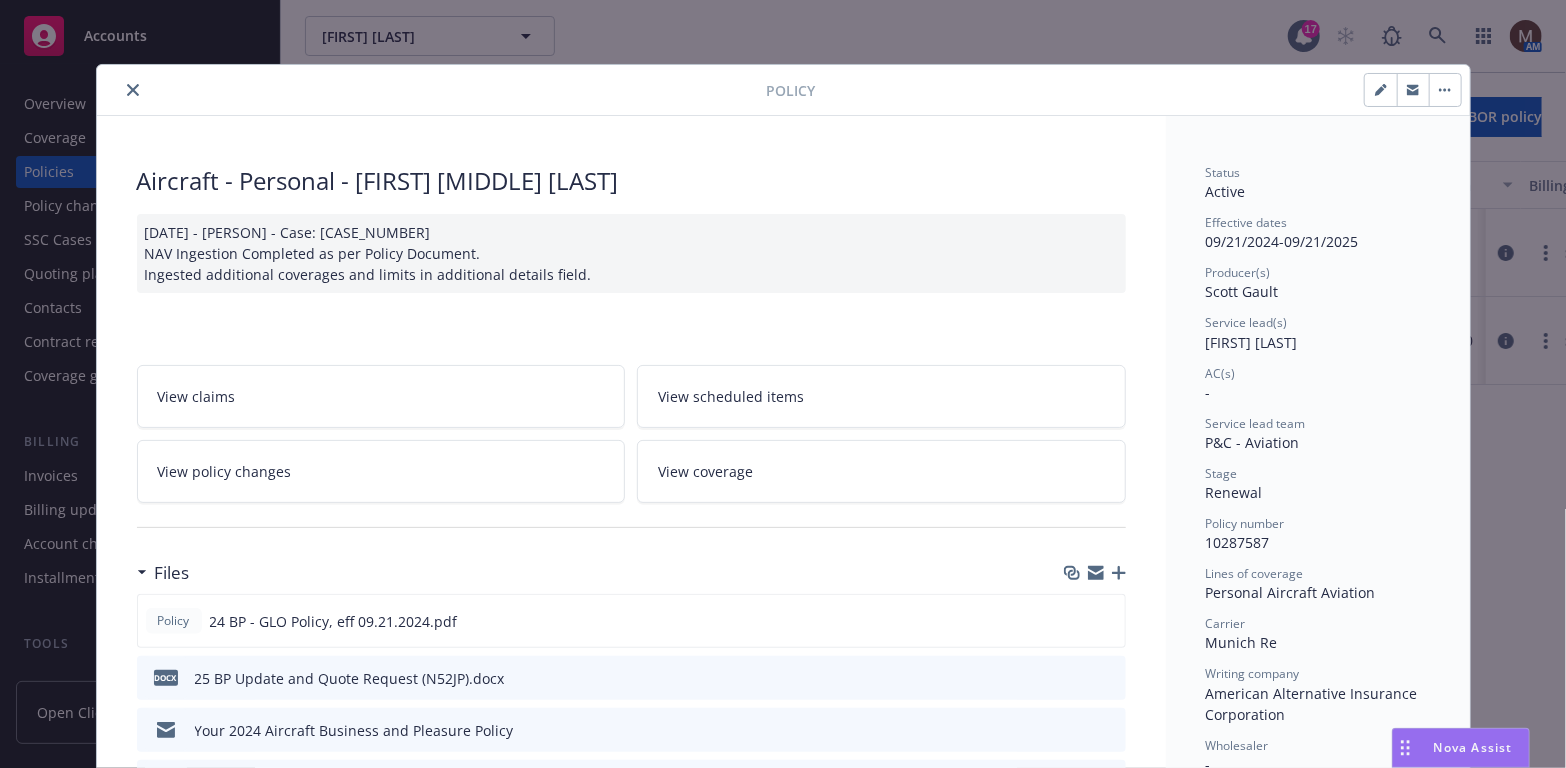 drag, startPoint x: 117, startPoint y: 89, endPoint x: 132, endPoint y: 96, distance: 16.552946 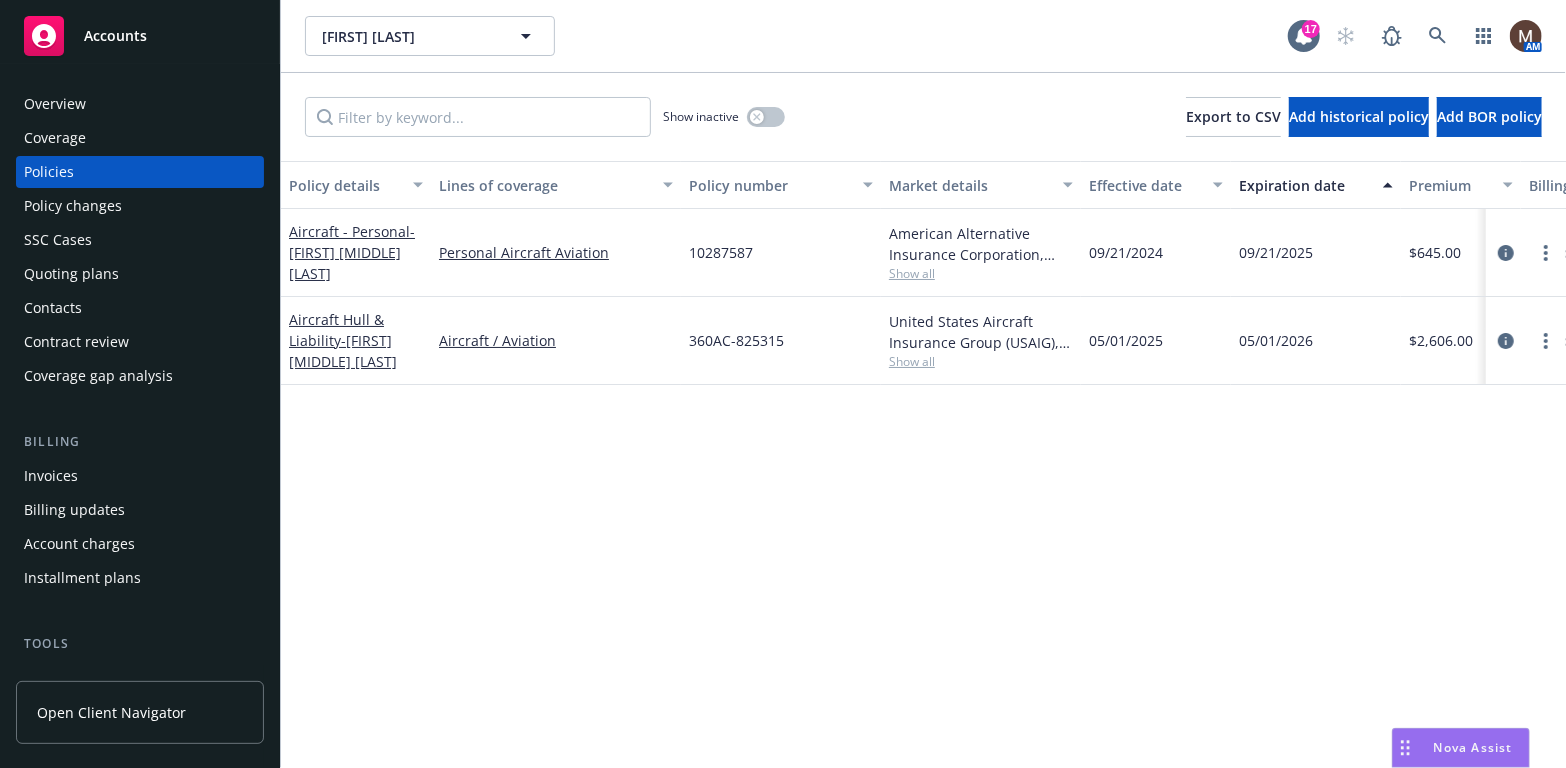 scroll, scrollTop: 200, scrollLeft: 0, axis: vertical 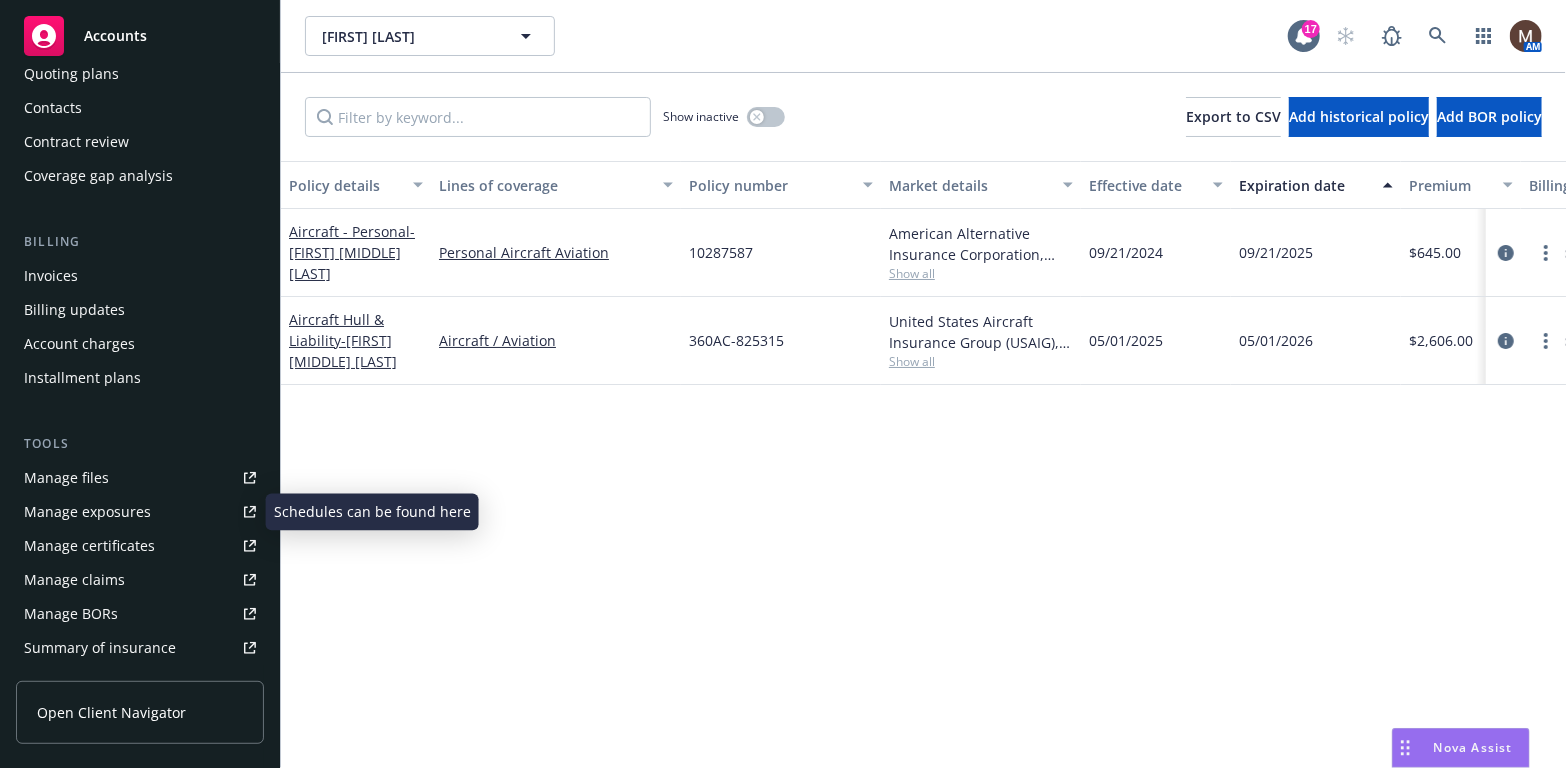 click on "Manage files" at bounding box center (66, 478) 